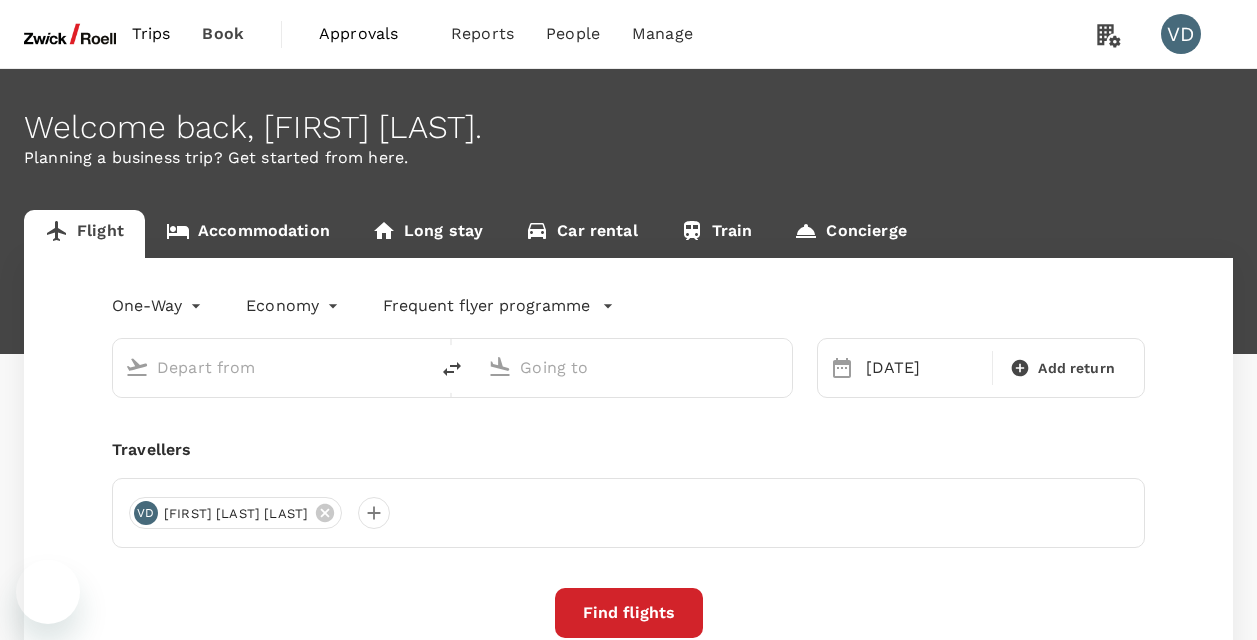 scroll, scrollTop: 0, scrollLeft: 0, axis: both 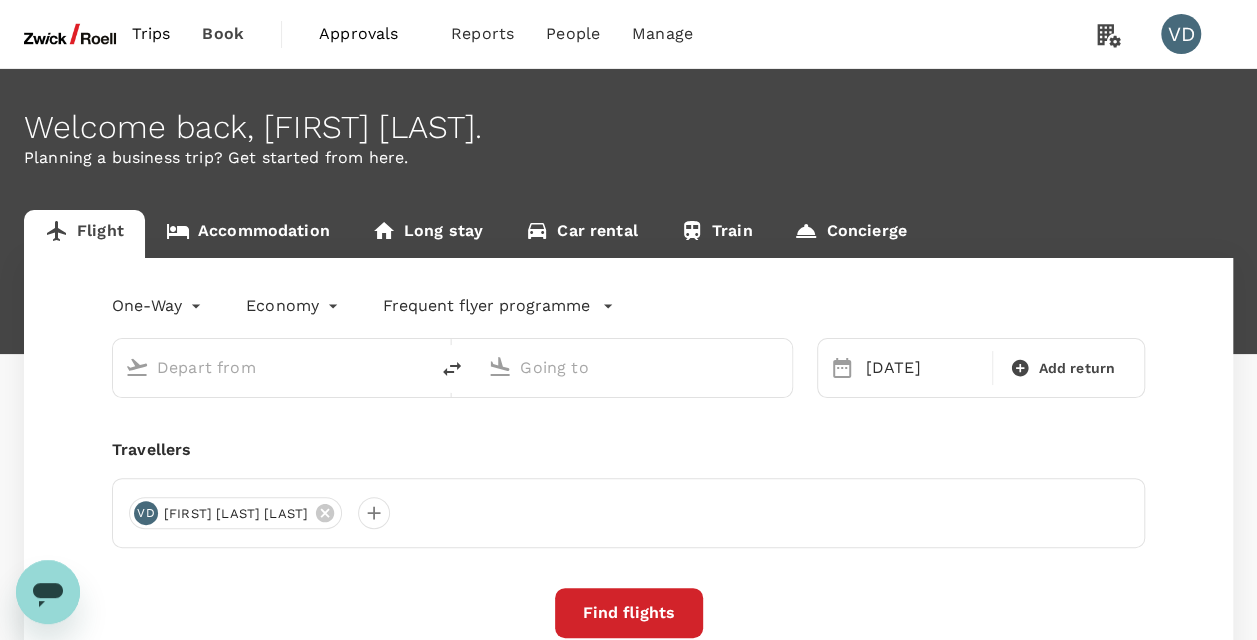 type on "[CITY]" 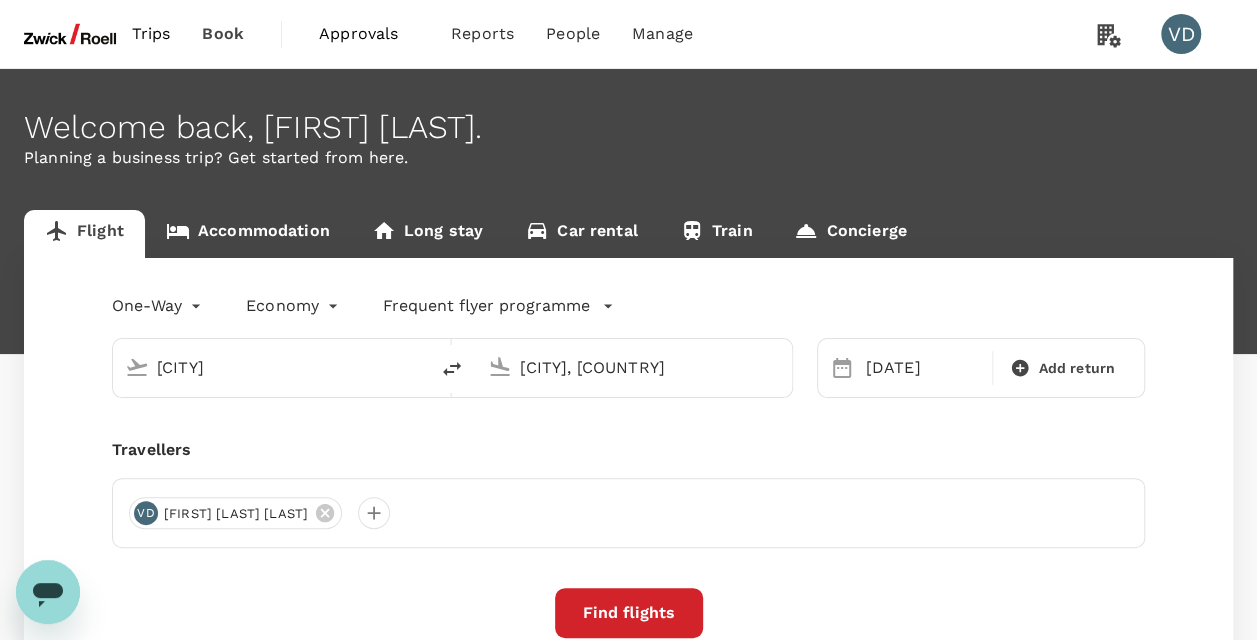 type 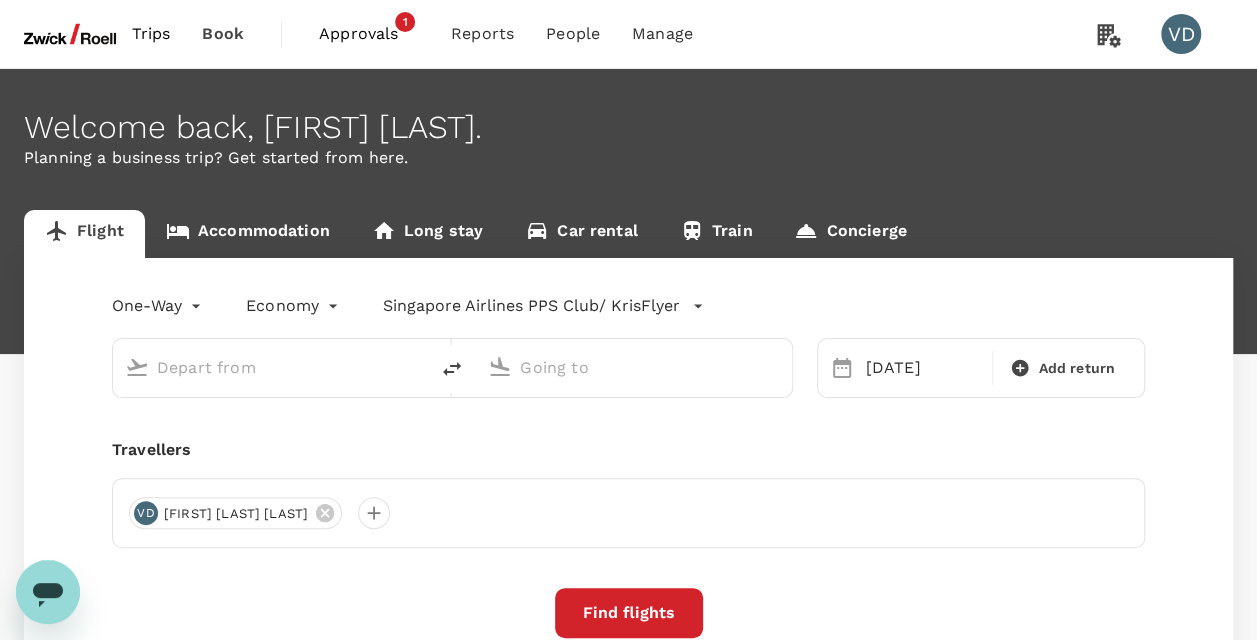type on "[CITY]" 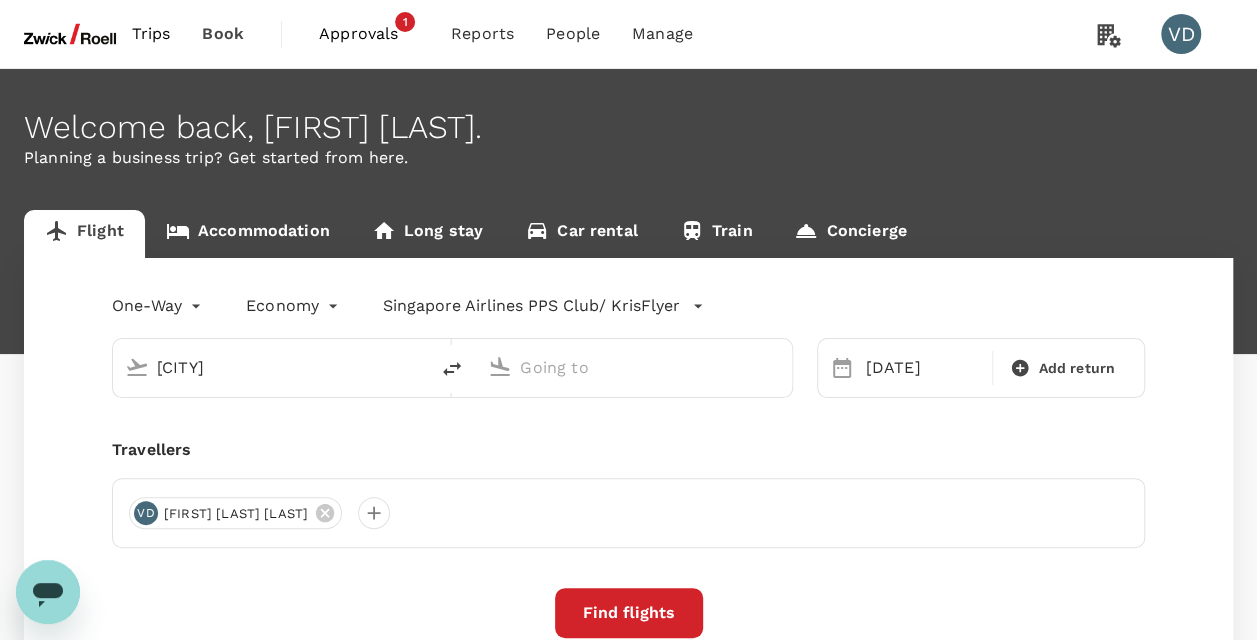 type on "[CITY], [COUNTRY]" 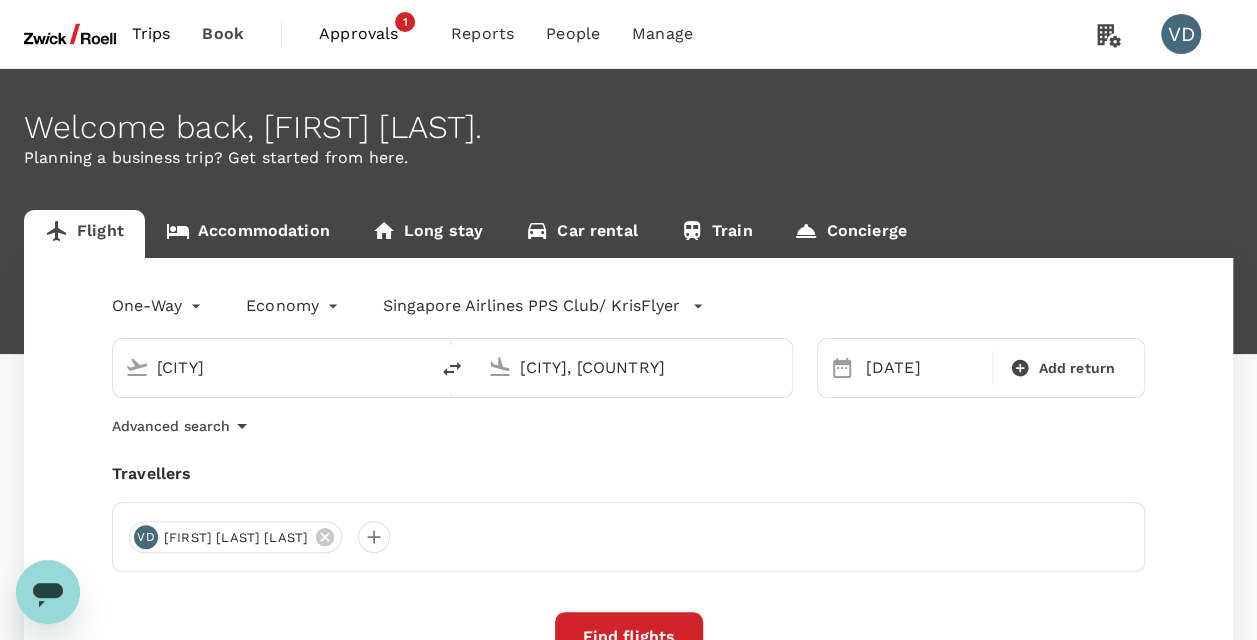 click on "Approvals" at bounding box center [369, 34] 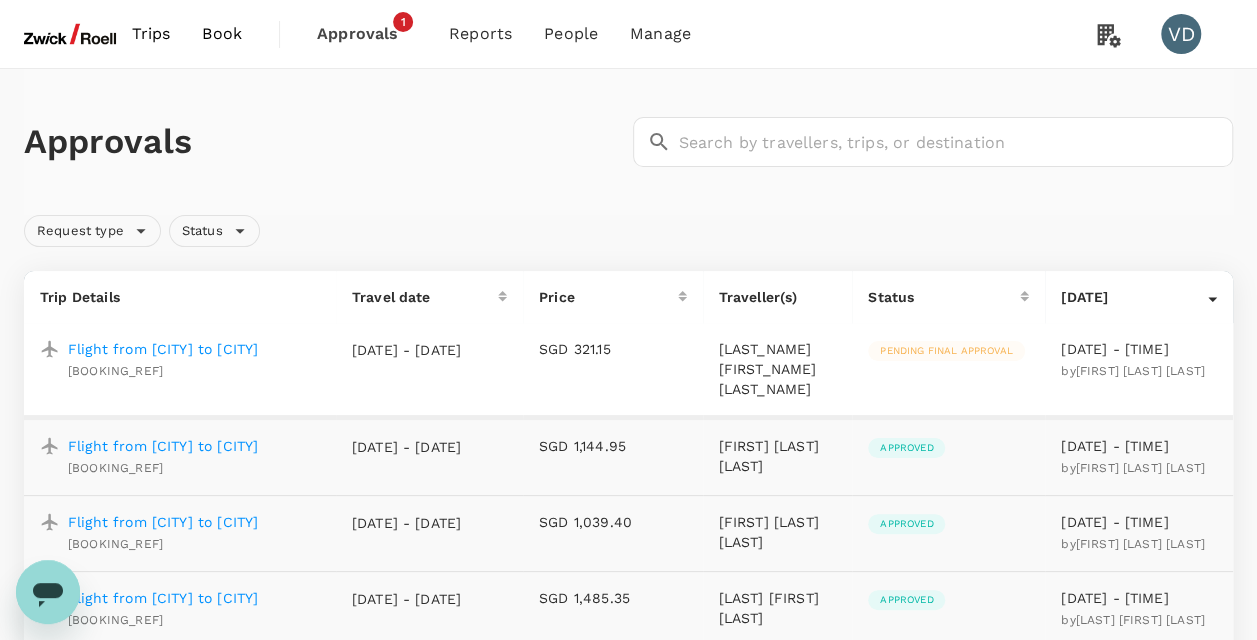 click on "Approvals" at bounding box center [324, 142] 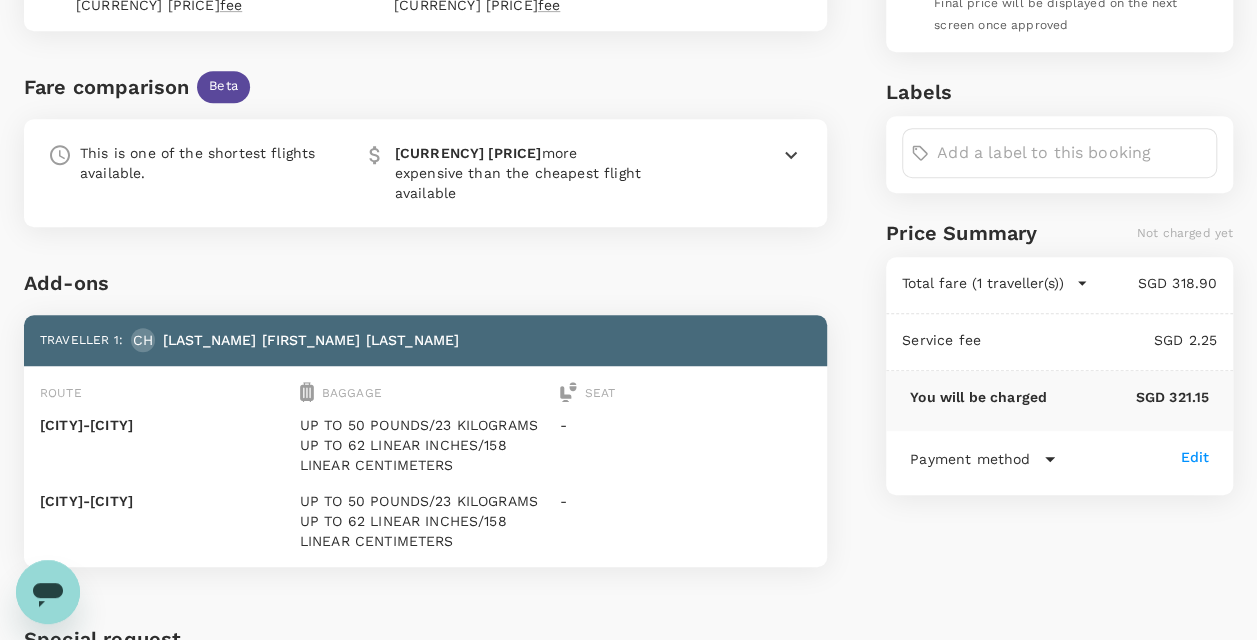 scroll, scrollTop: 500, scrollLeft: 0, axis: vertical 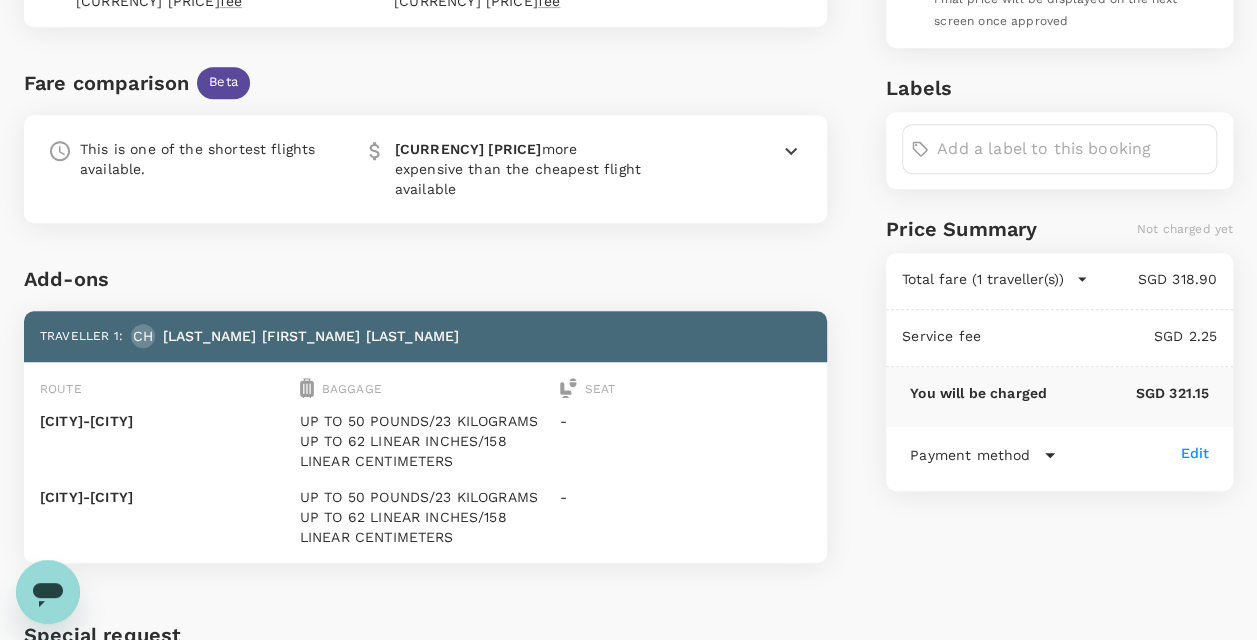 click 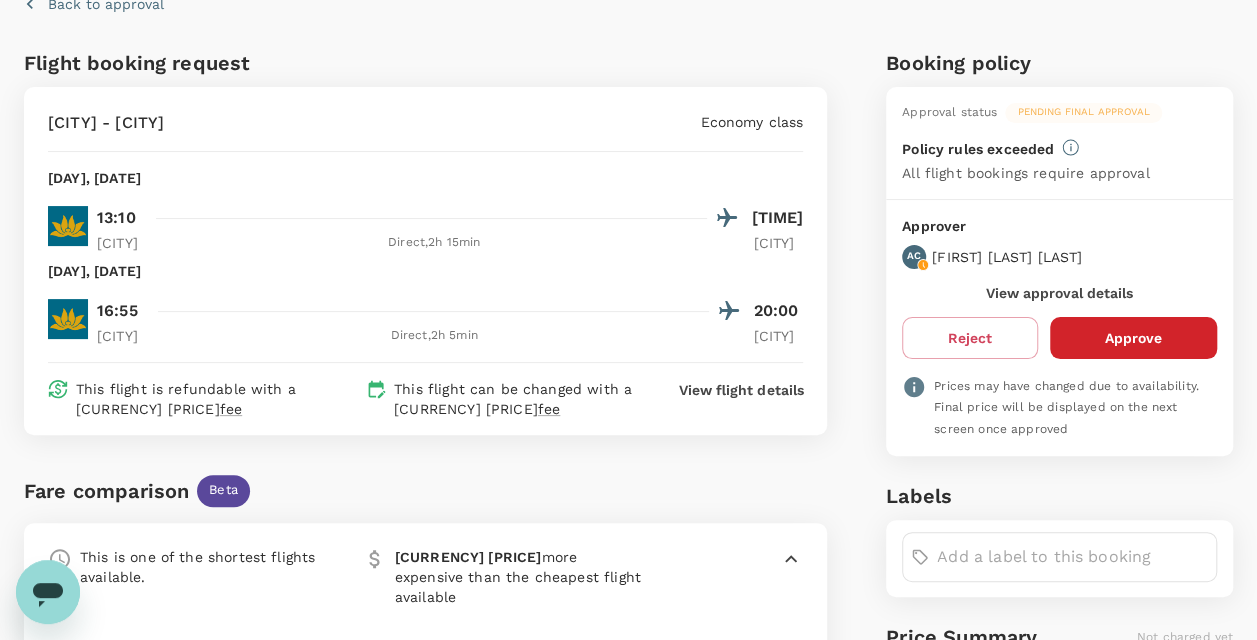 scroll, scrollTop: 0, scrollLeft: 0, axis: both 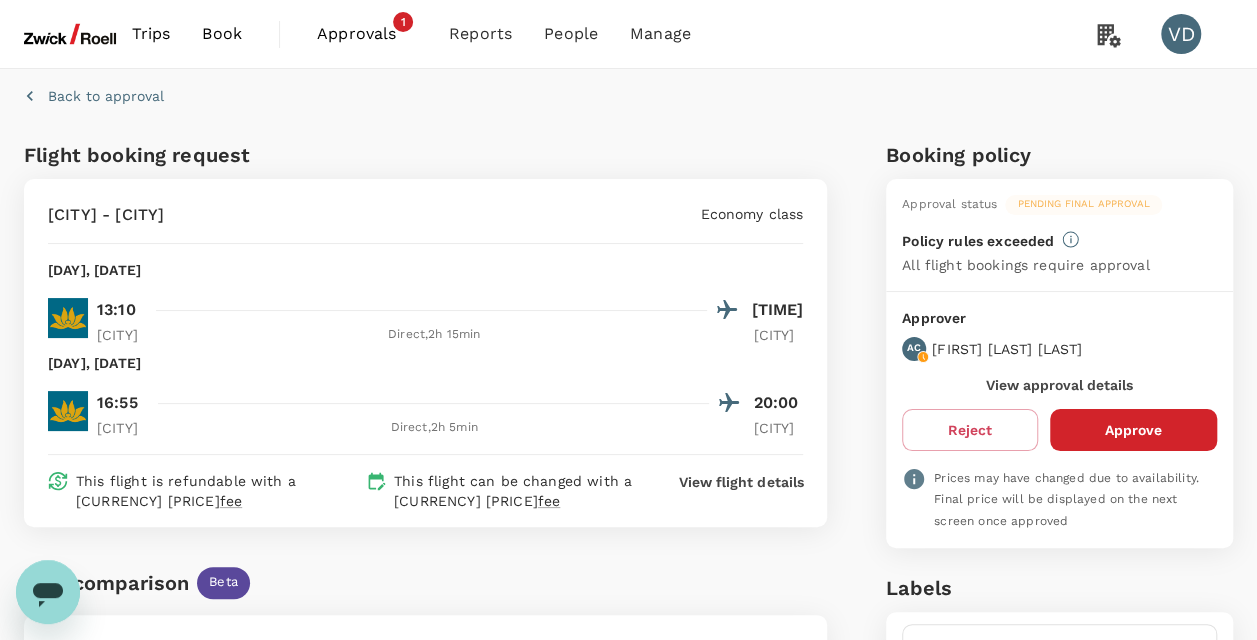 click on "Approvals" at bounding box center (367, 34) 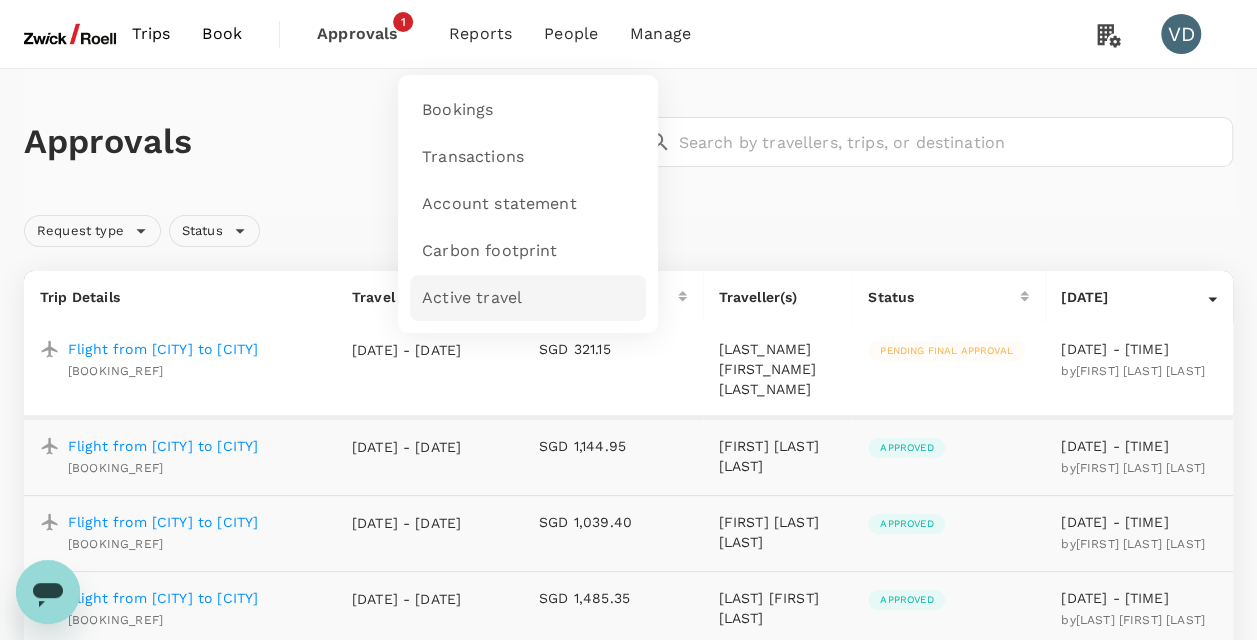 click on "Active travel" at bounding box center [472, 298] 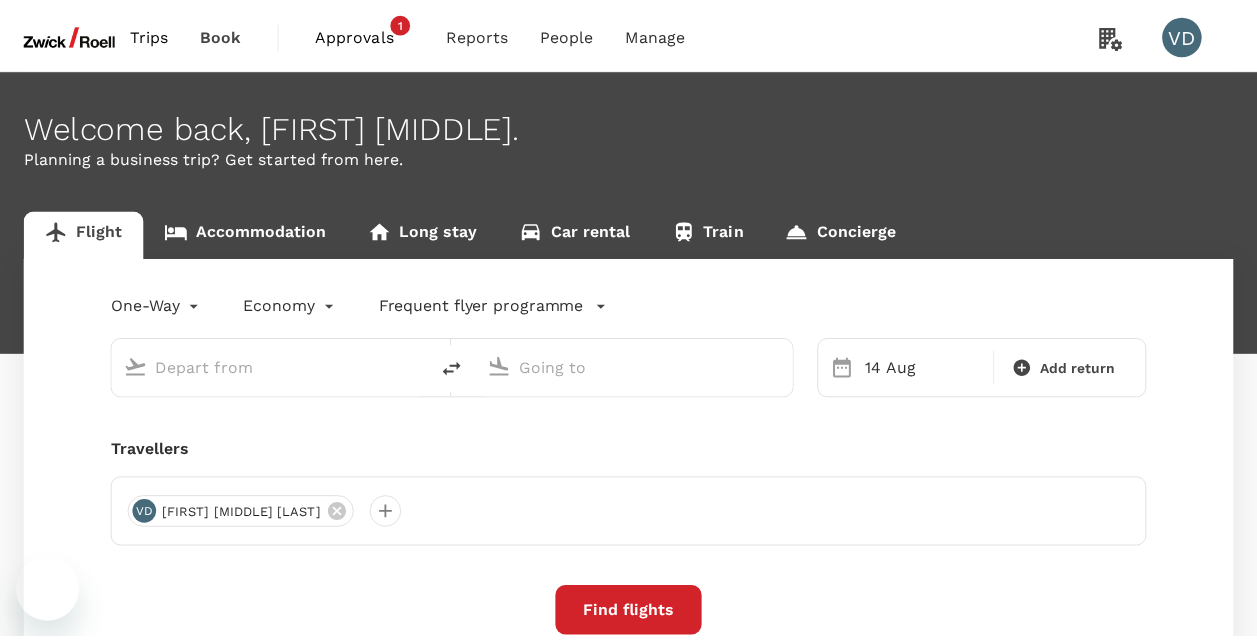 scroll, scrollTop: 0, scrollLeft: 0, axis: both 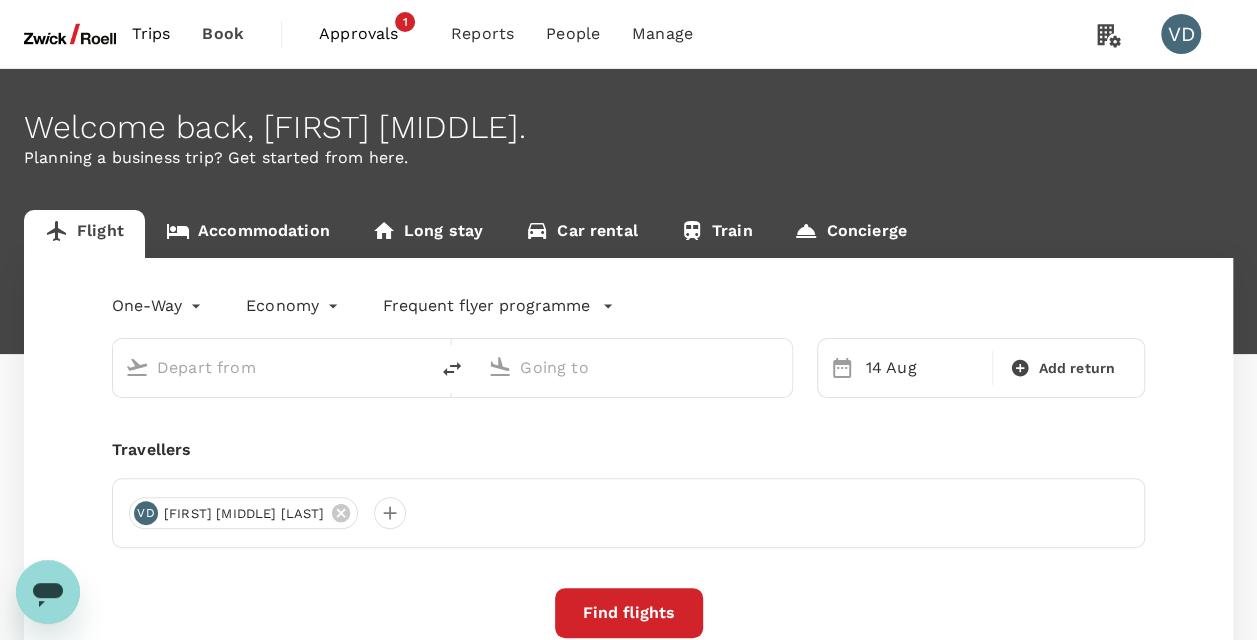 type on "[CITY]" 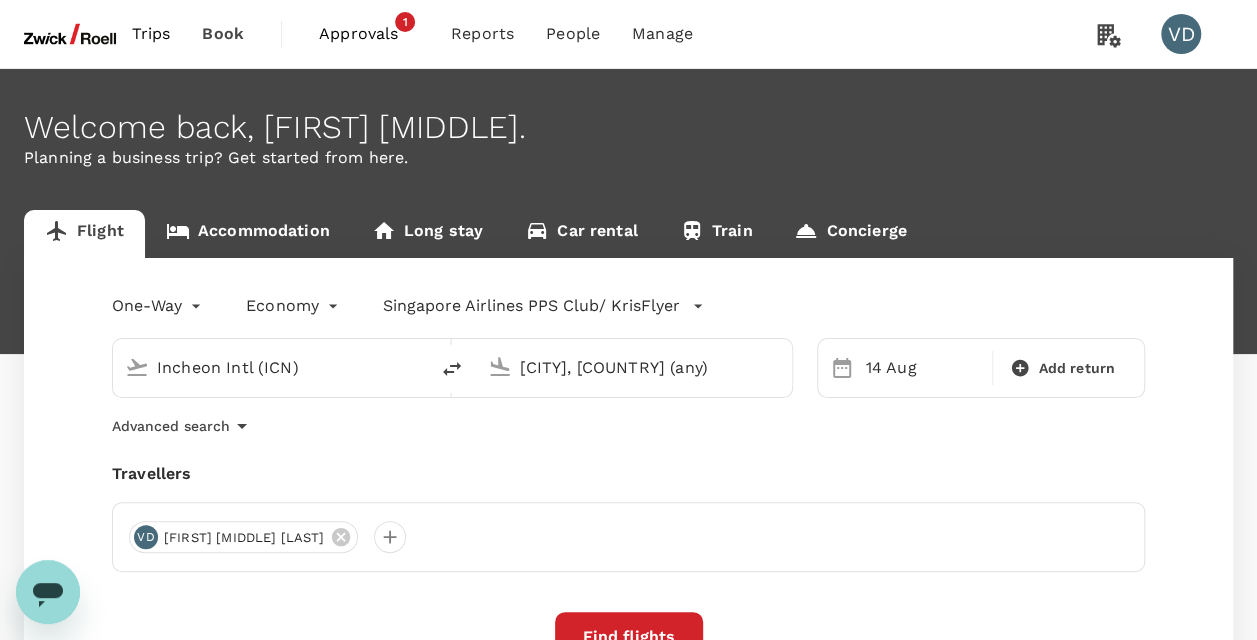type 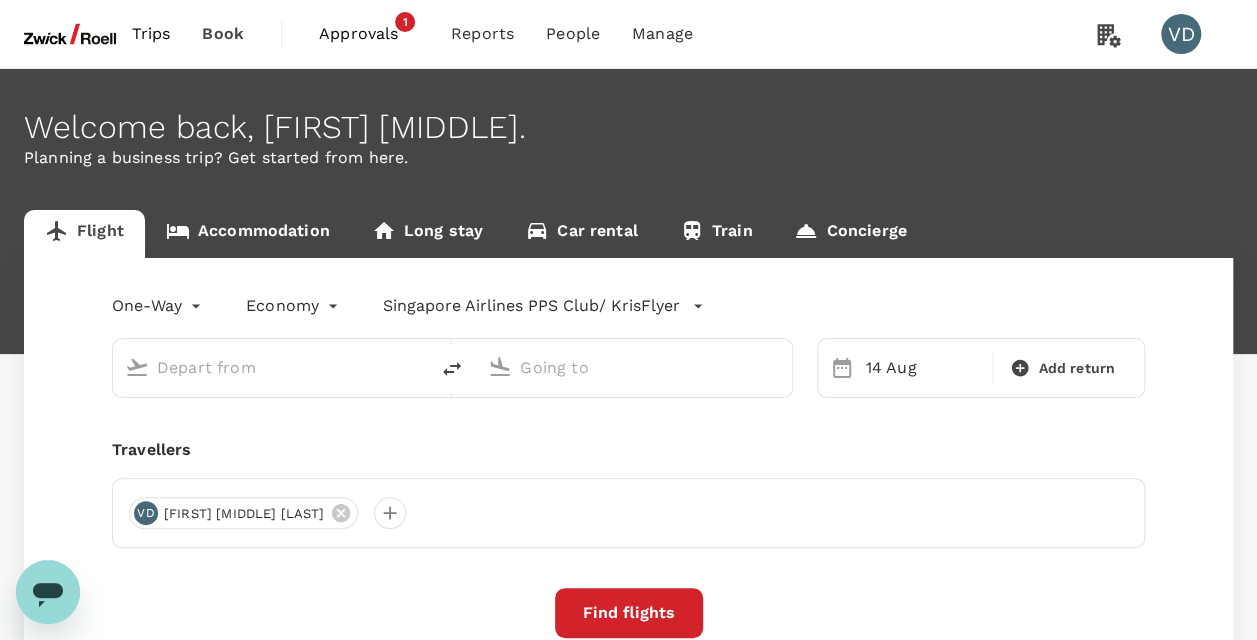 type on "[CITY]" 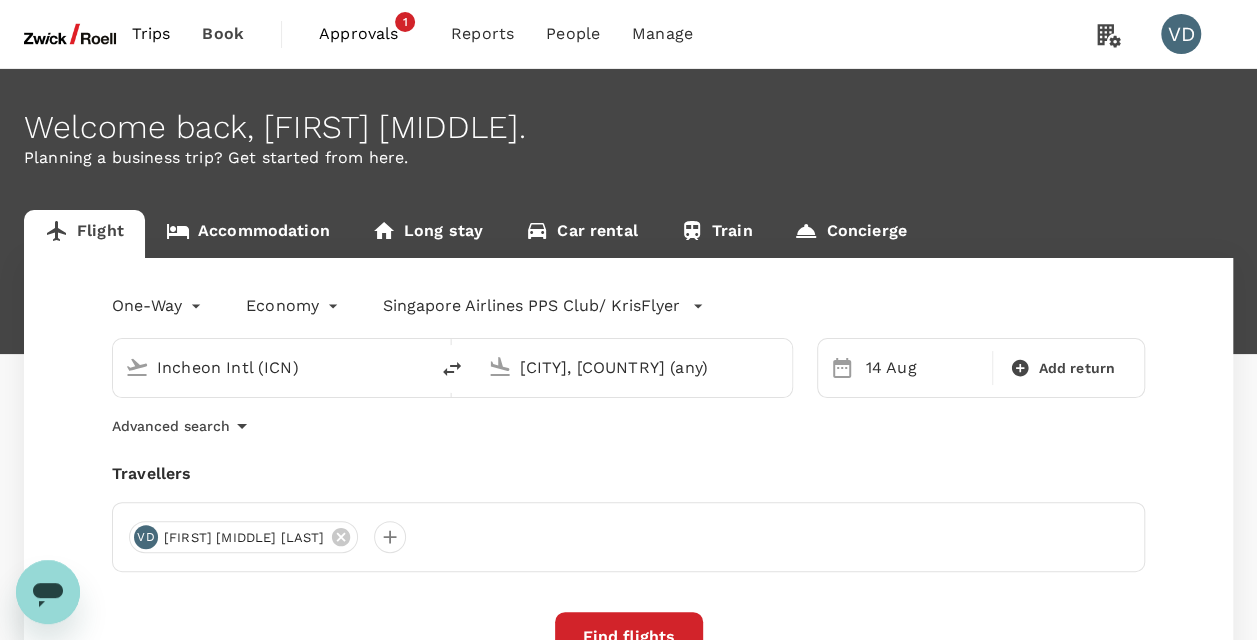 click on "Approvals" at bounding box center [369, 34] 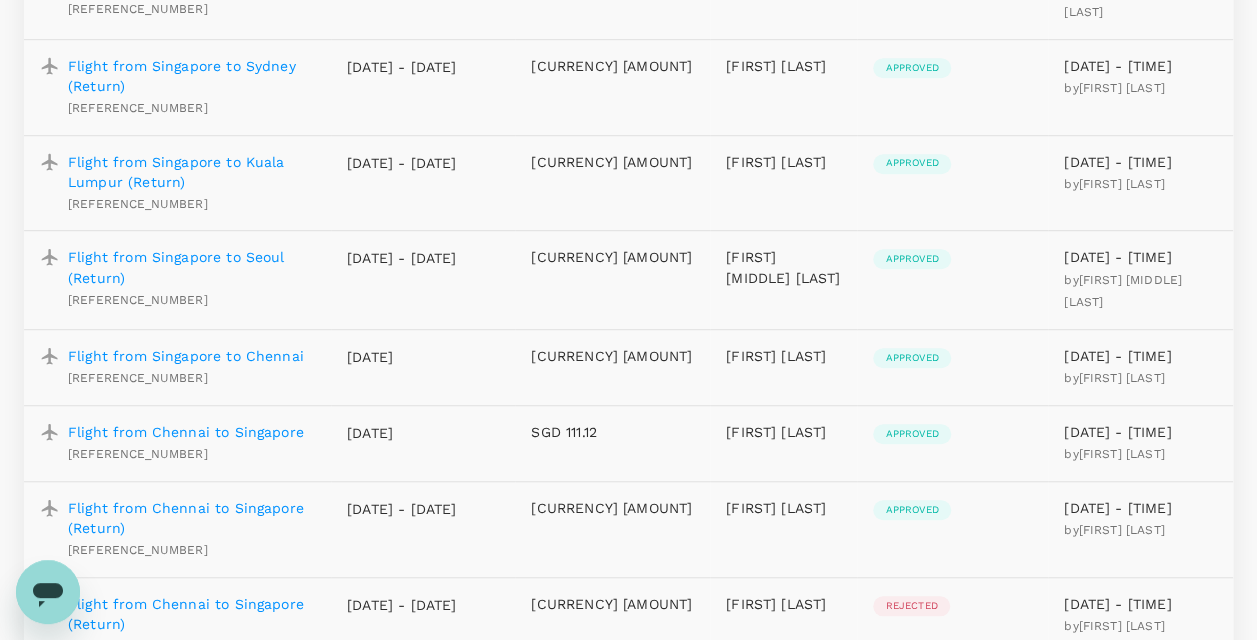 scroll, scrollTop: 600, scrollLeft: 0, axis: vertical 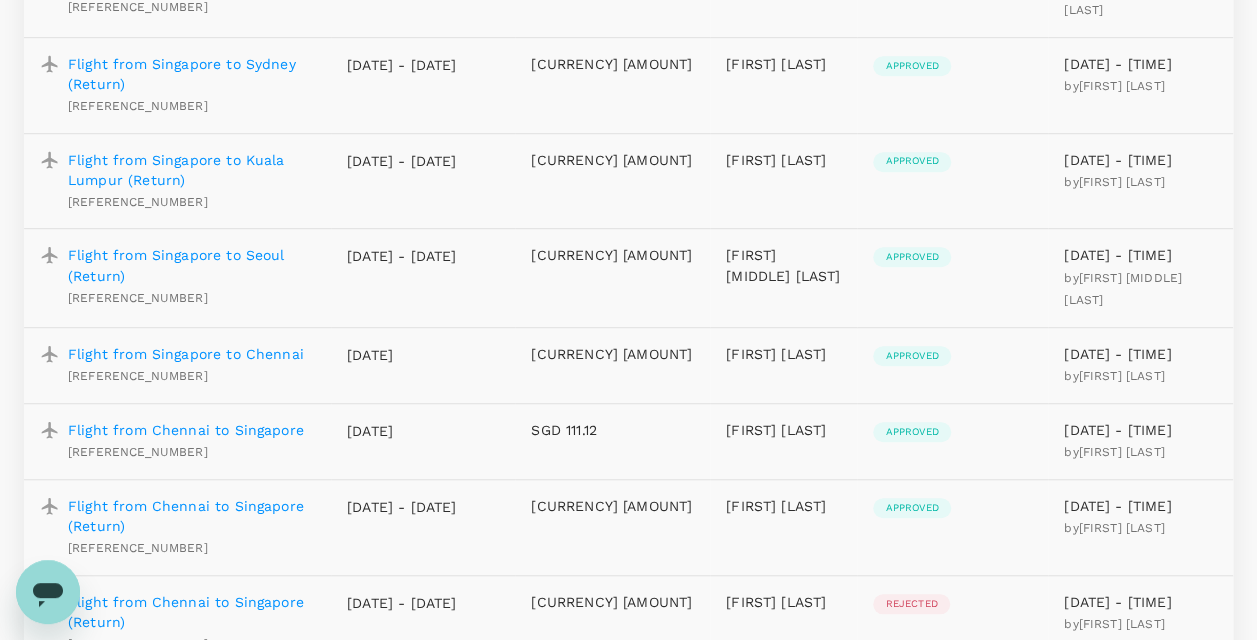 click on "Flight from [CITY] to [CITY]" at bounding box center (186, 430) 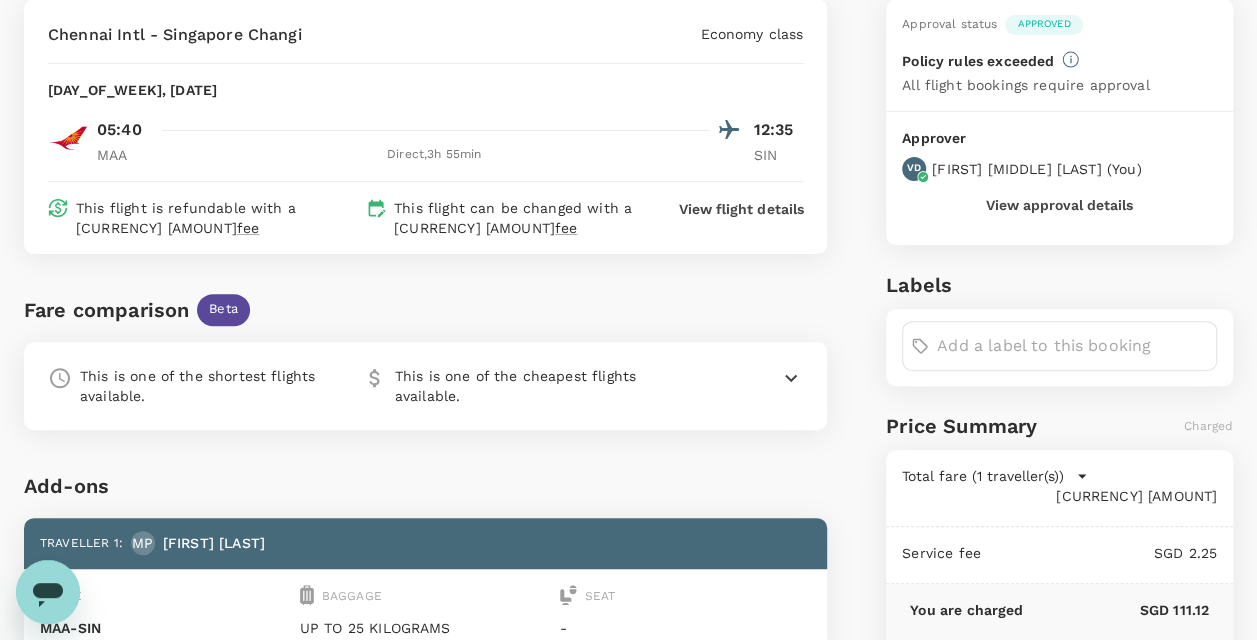 scroll, scrollTop: 0, scrollLeft: 0, axis: both 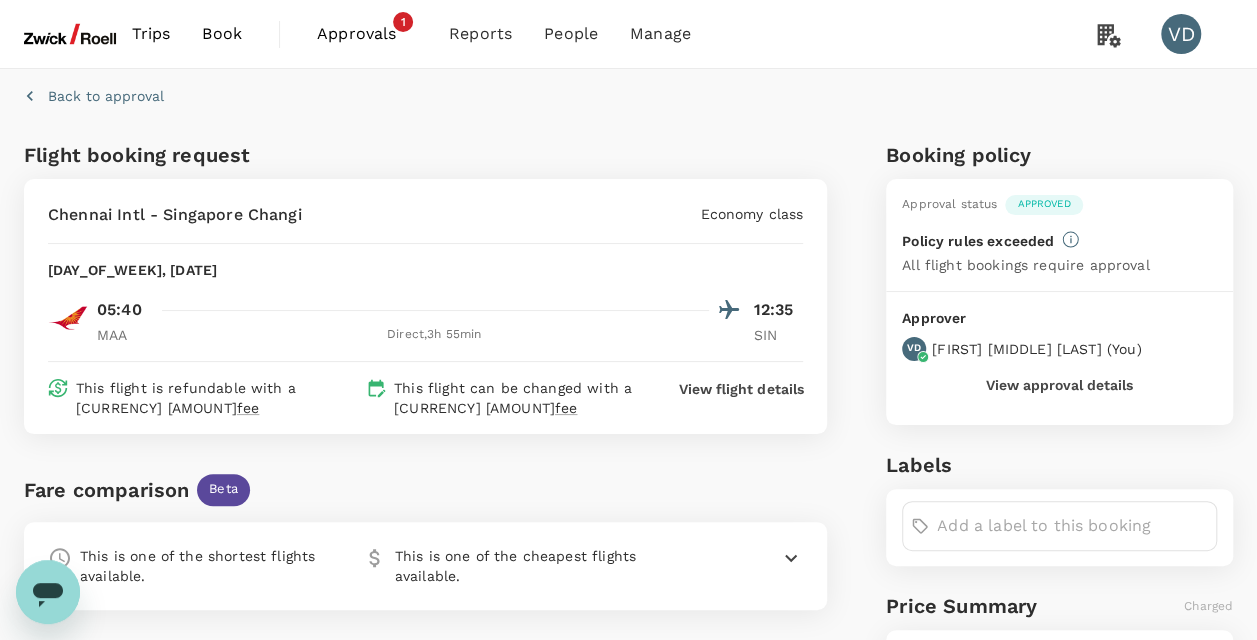 click at bounding box center [70, 34] 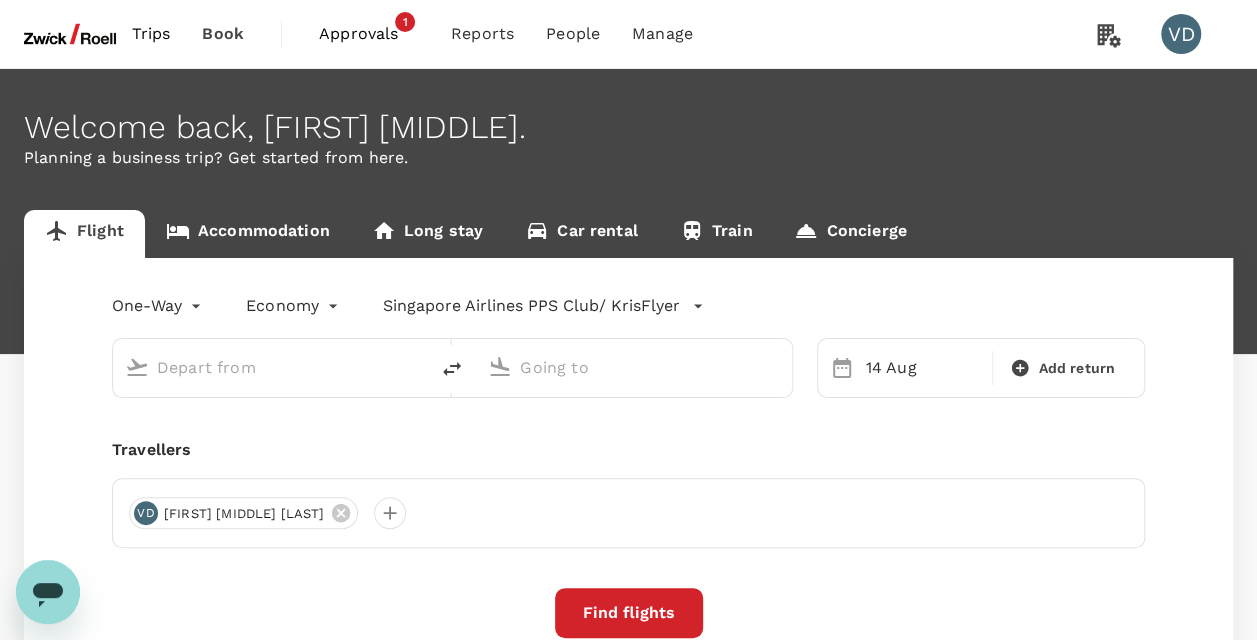 type on "[CITY]" 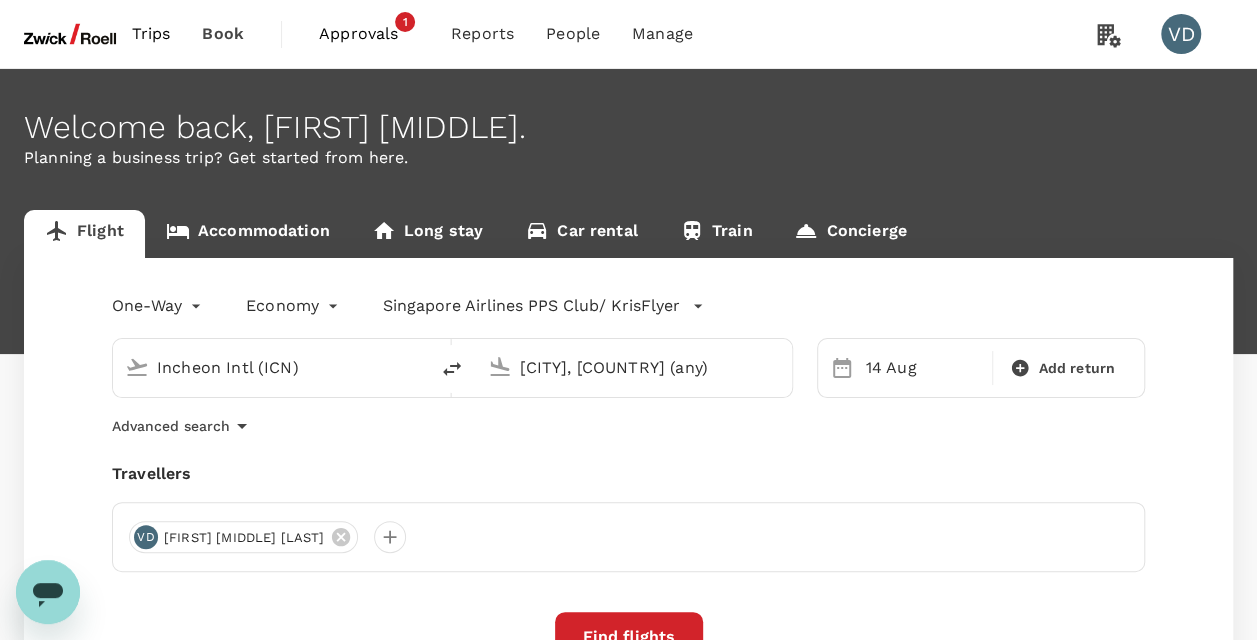 type 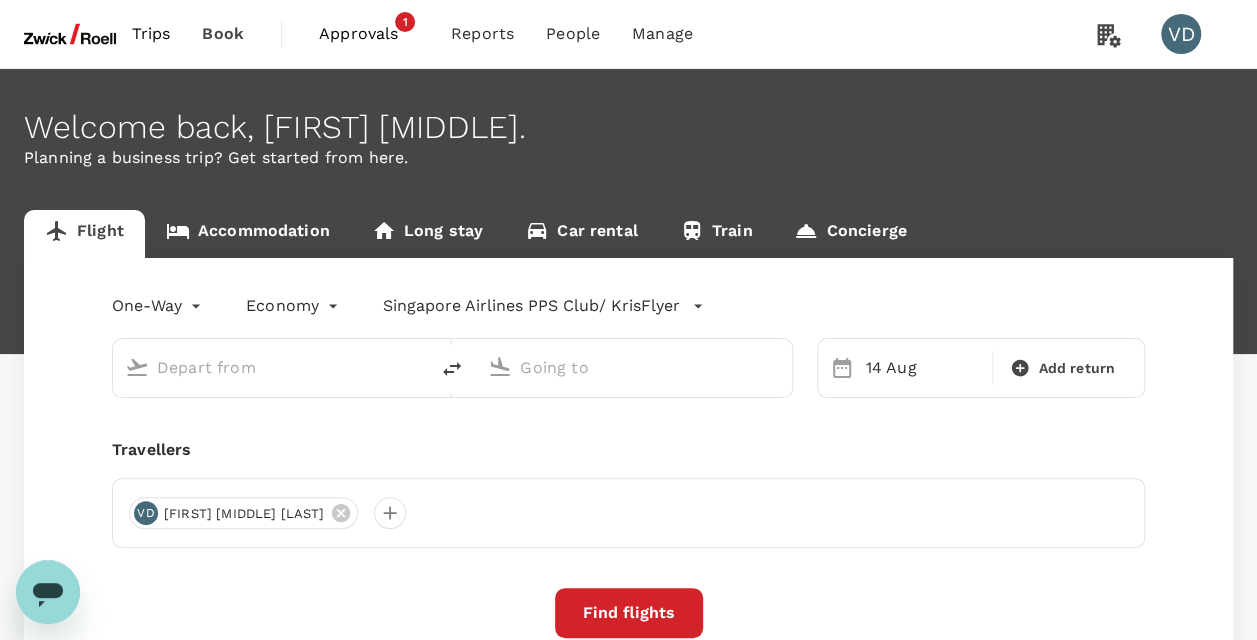 type on "[CITY]" 